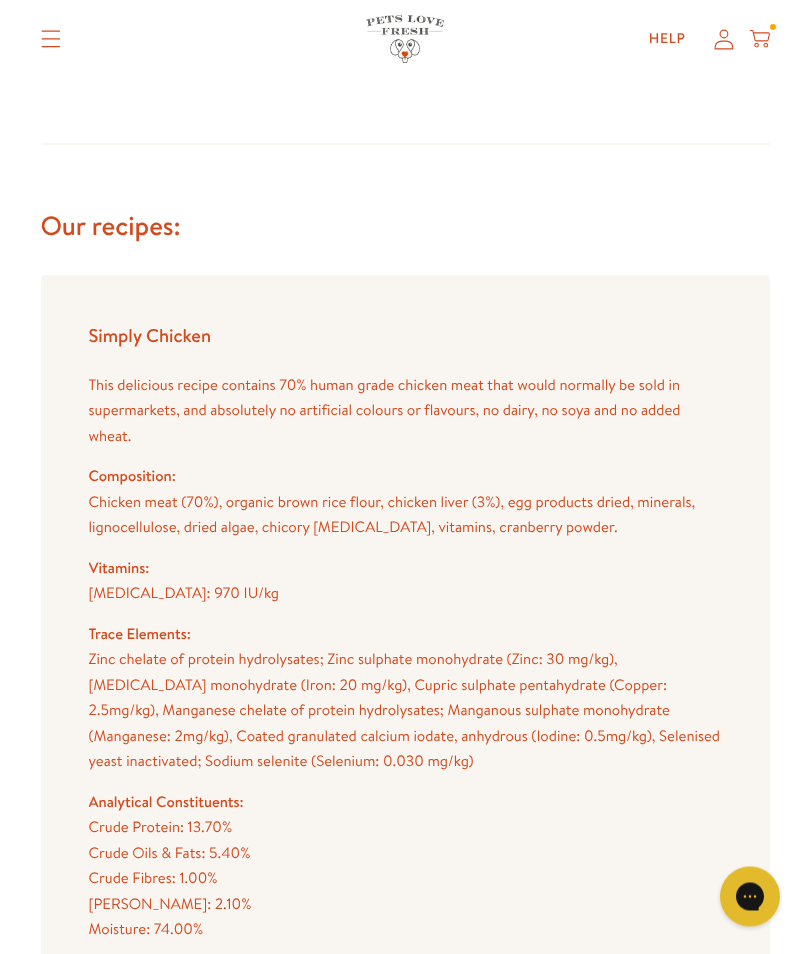 scroll, scrollTop: 2550, scrollLeft: 0, axis: vertical 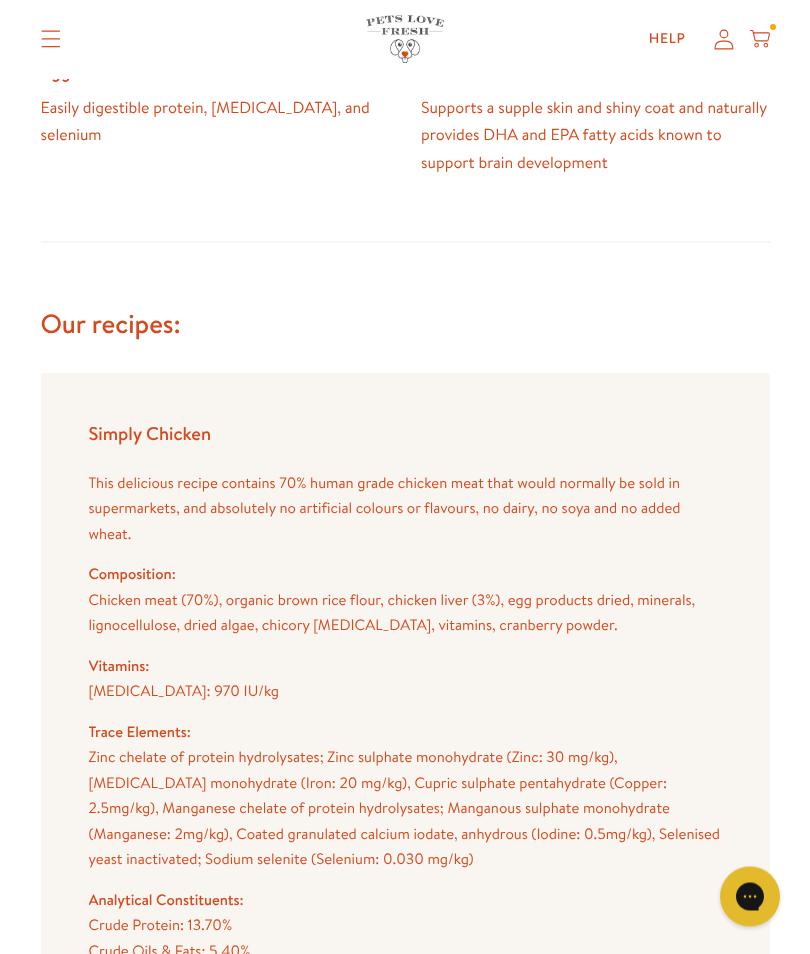 click 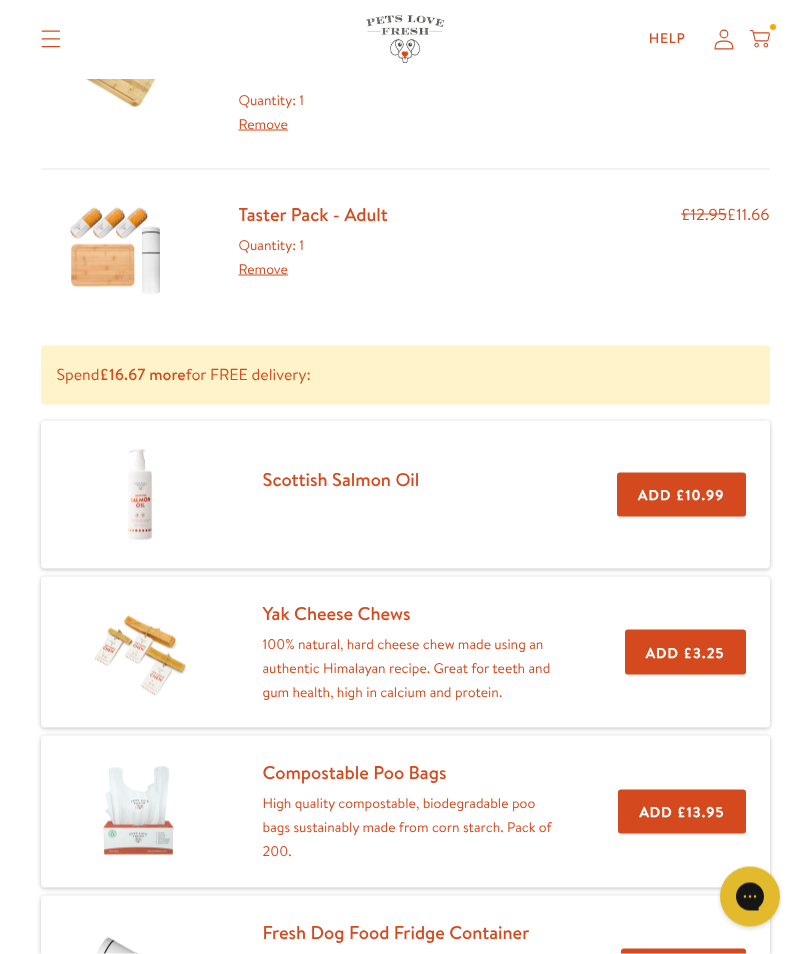 scroll, scrollTop: 431, scrollLeft: 0, axis: vertical 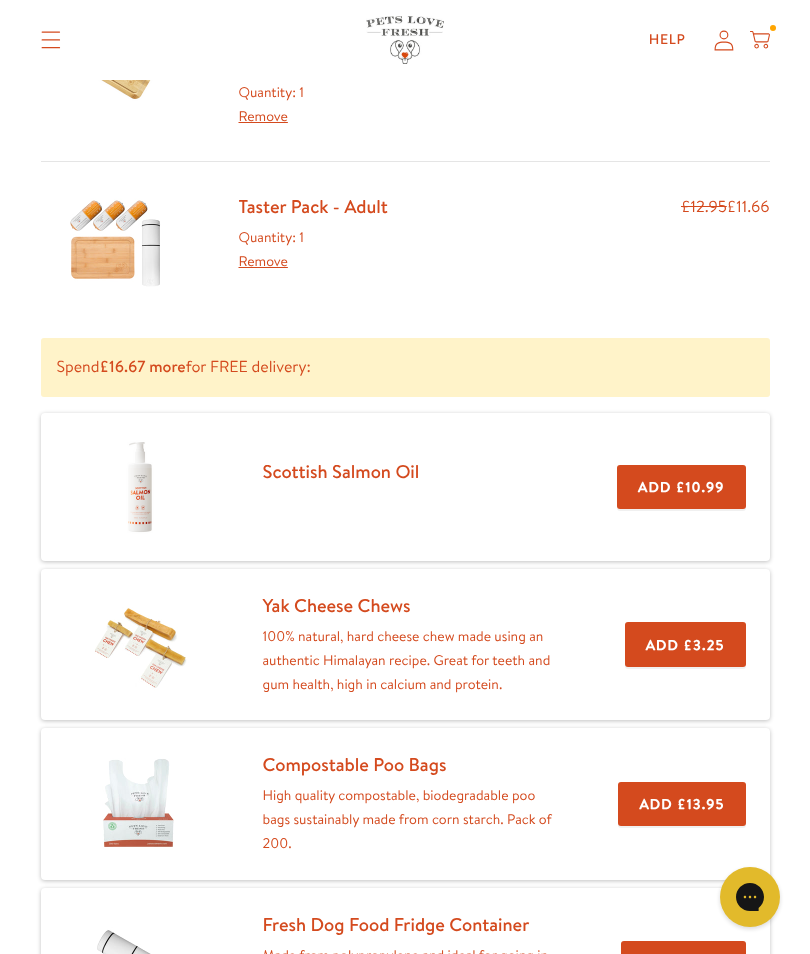 click on "Add £3.25" at bounding box center (685, 644) 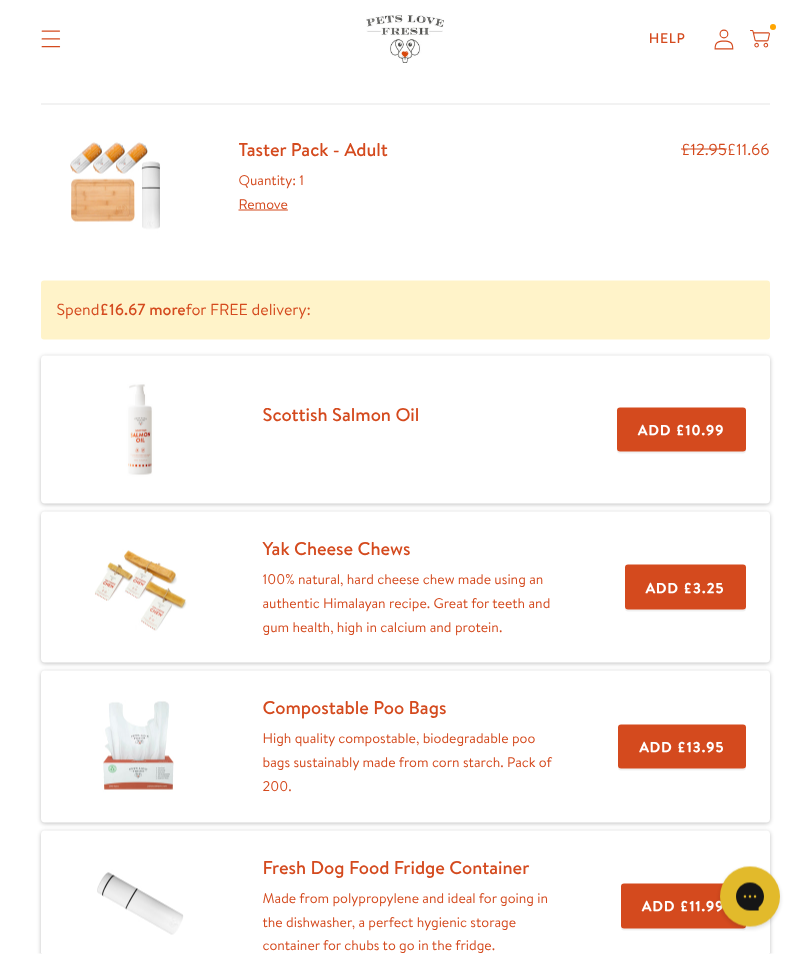 scroll, scrollTop: 490, scrollLeft: 0, axis: vertical 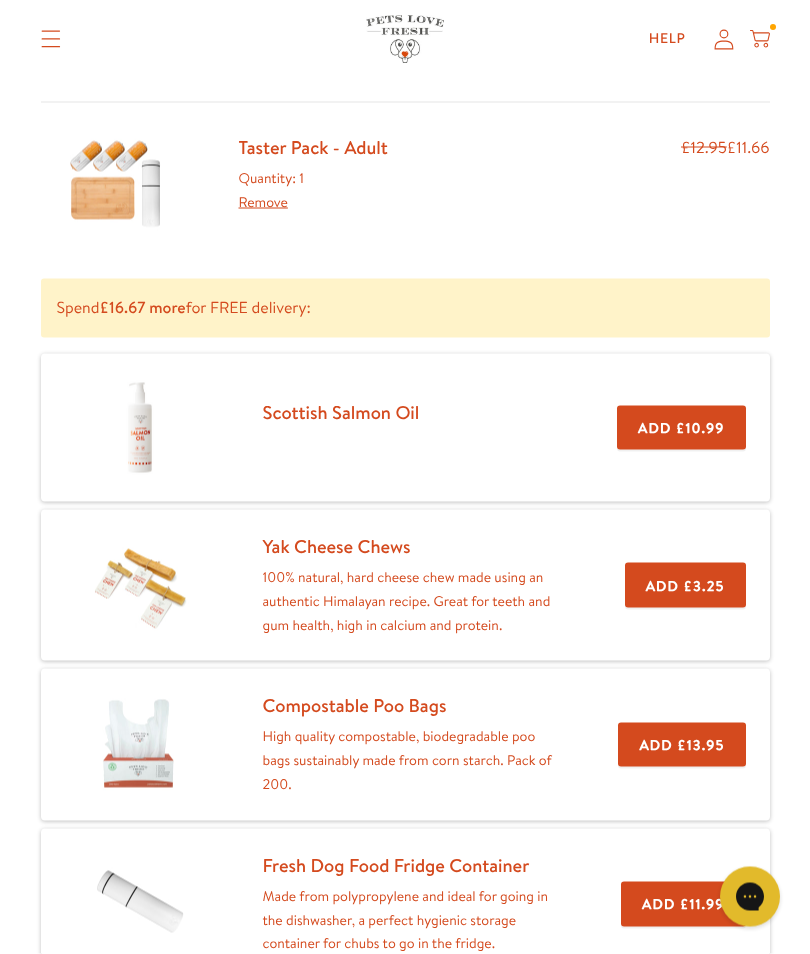 click on "Add £3.25" at bounding box center (685, 585) 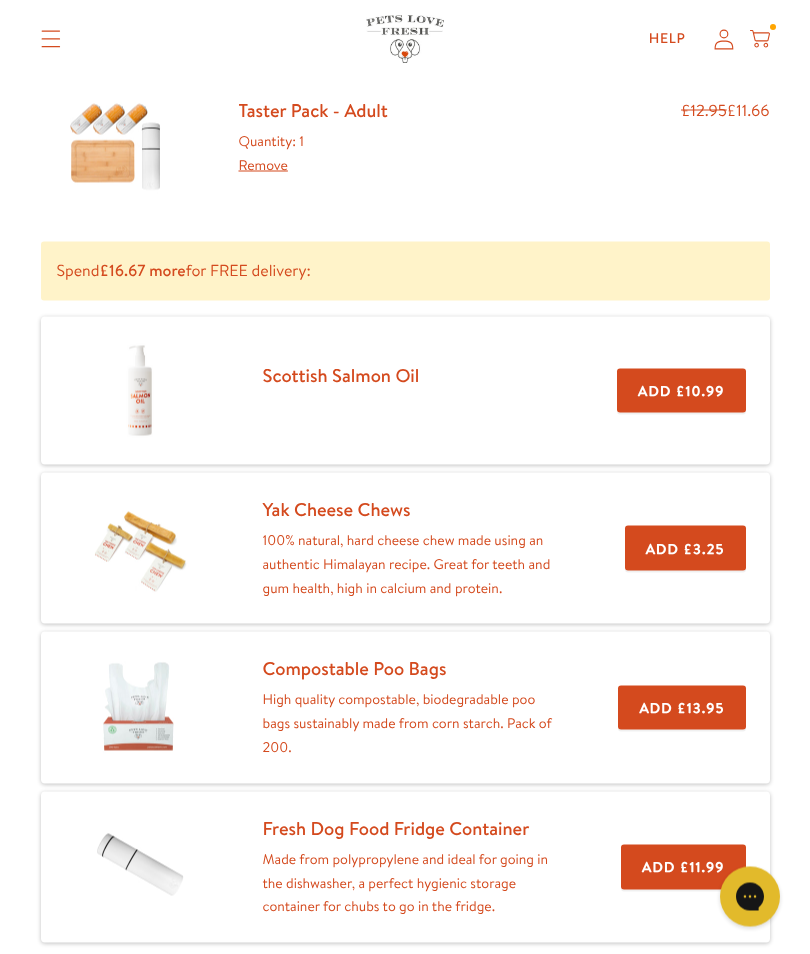 scroll, scrollTop: 532, scrollLeft: 0, axis: vertical 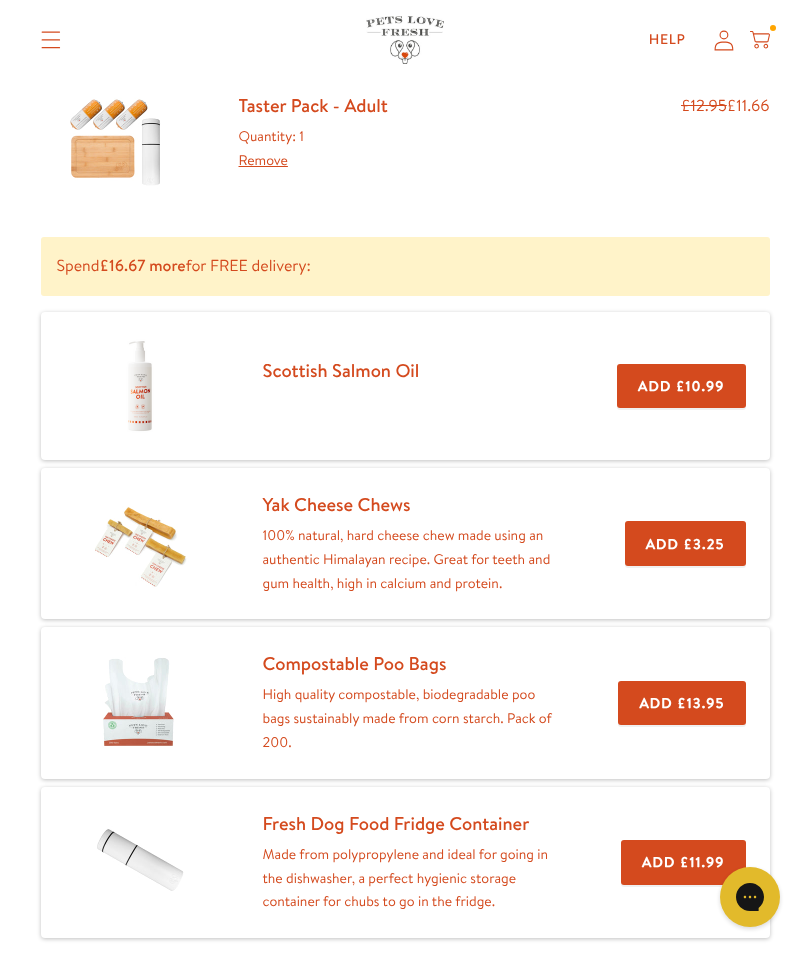 click on "Add £3.25" at bounding box center [685, 543] 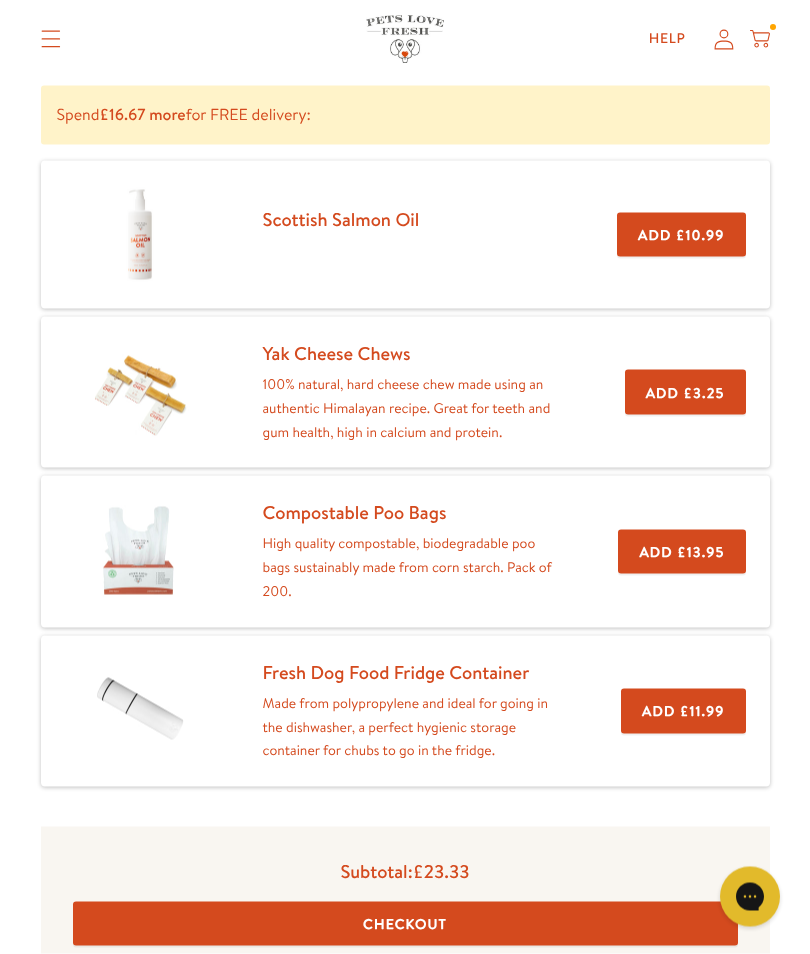 scroll, scrollTop: 684, scrollLeft: 0, axis: vertical 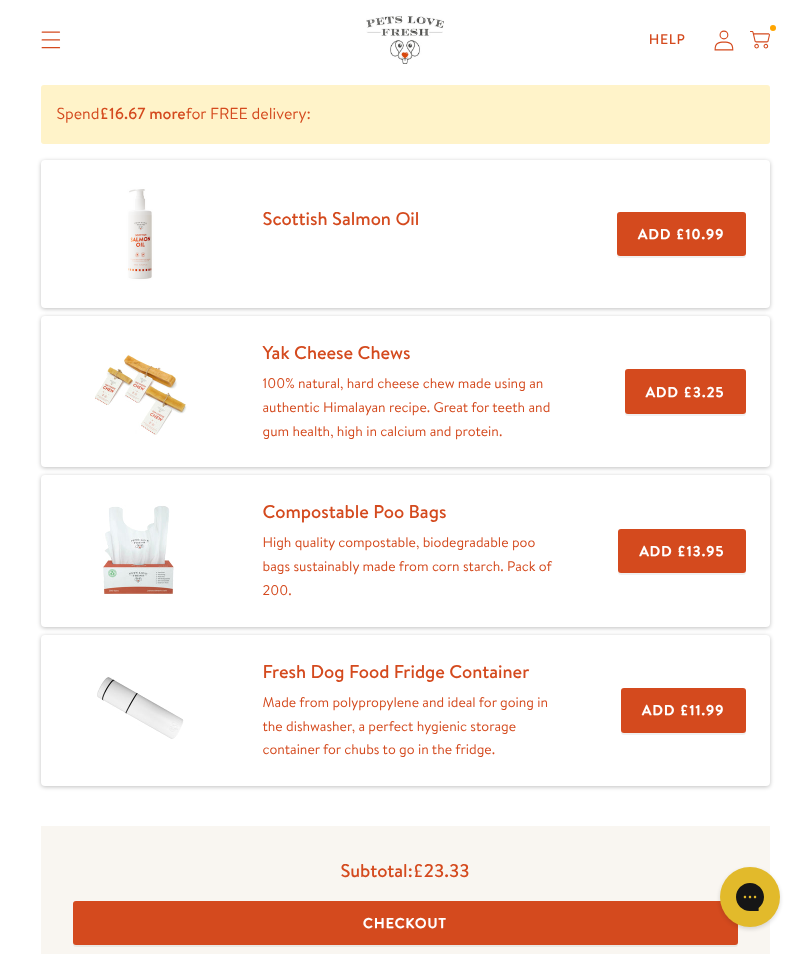 click on "Yak Cheese Chews" at bounding box center (337, 352) 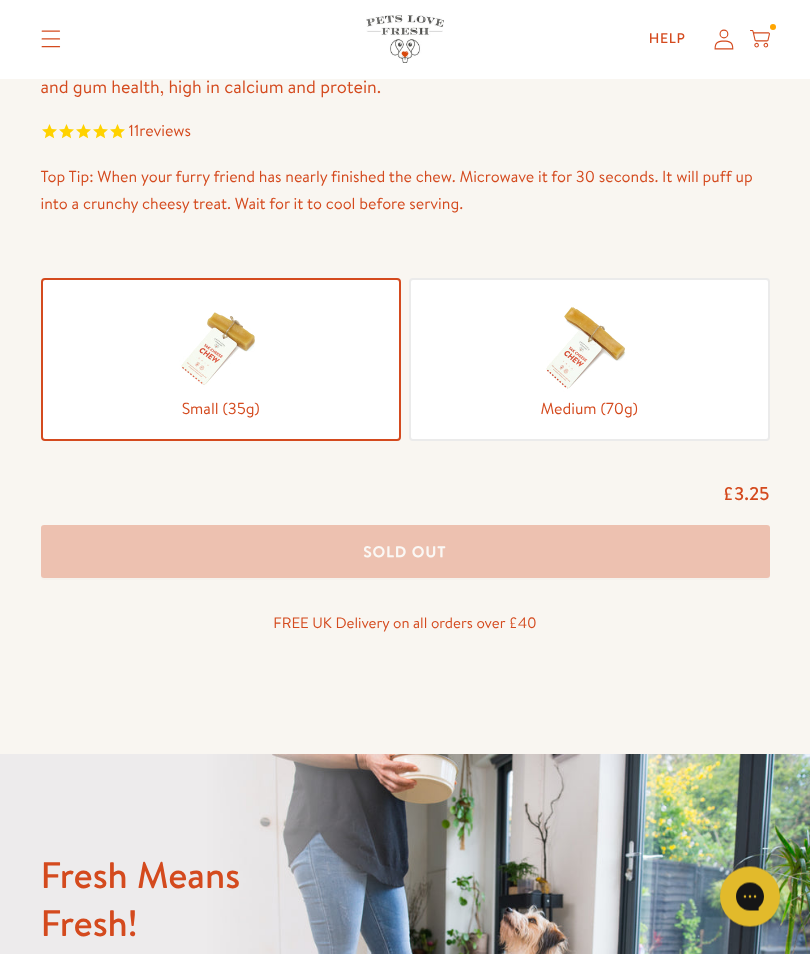 scroll, scrollTop: 876, scrollLeft: 0, axis: vertical 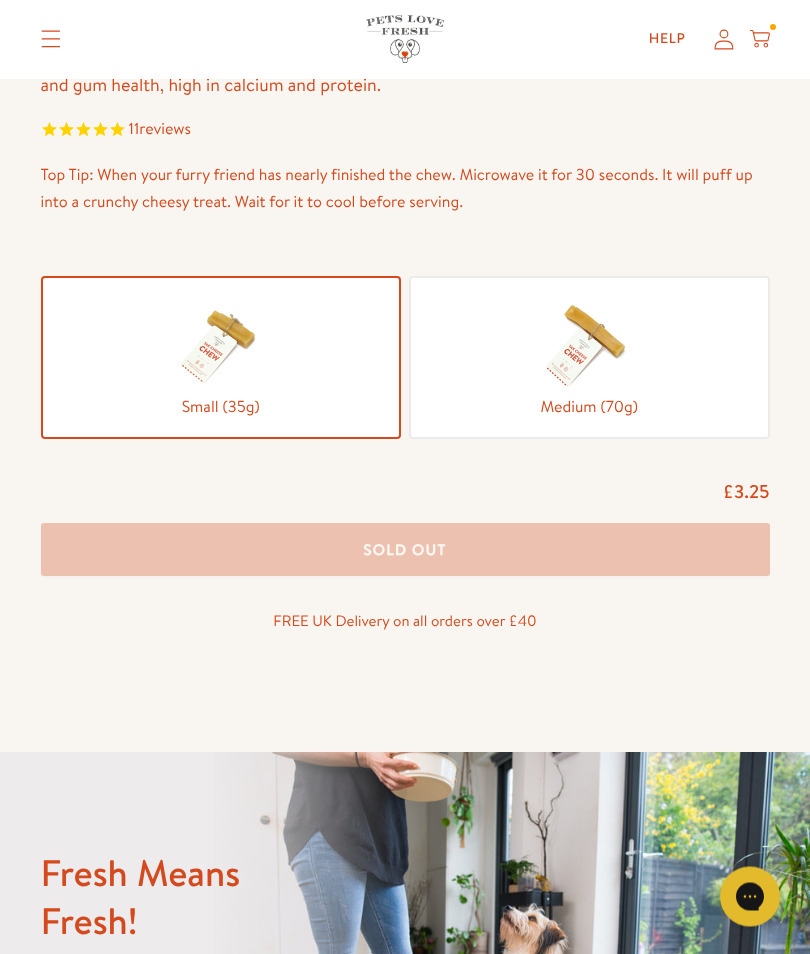 click on "Medium (70g)" at bounding box center [589, 408] 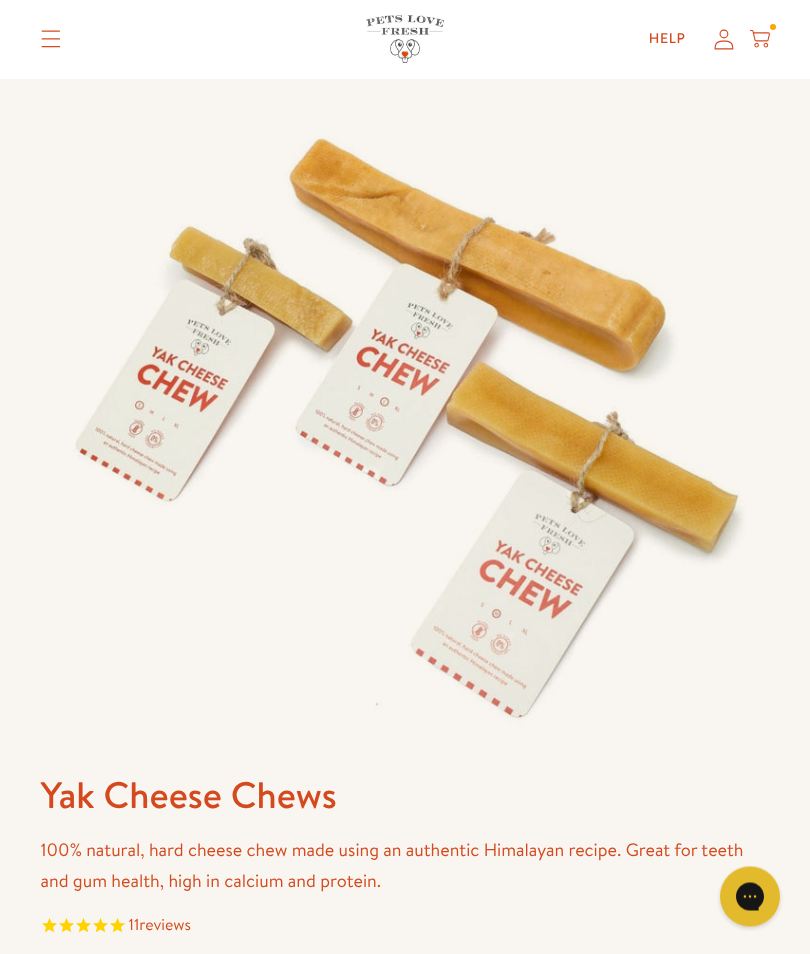scroll, scrollTop: 0, scrollLeft: 0, axis: both 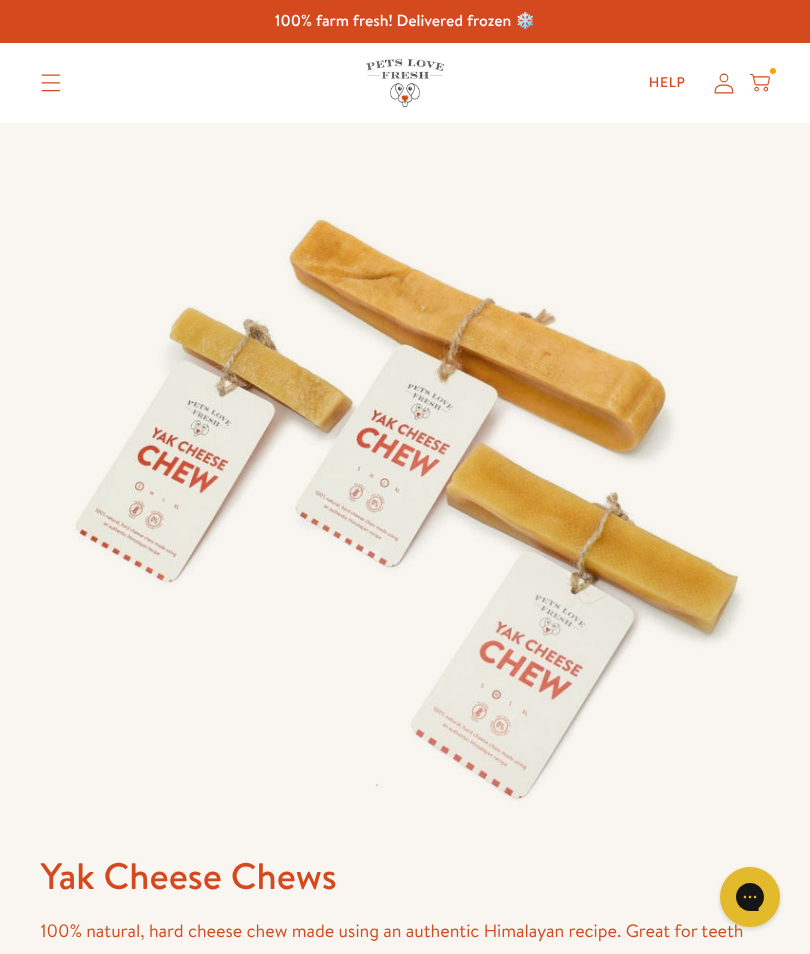 click 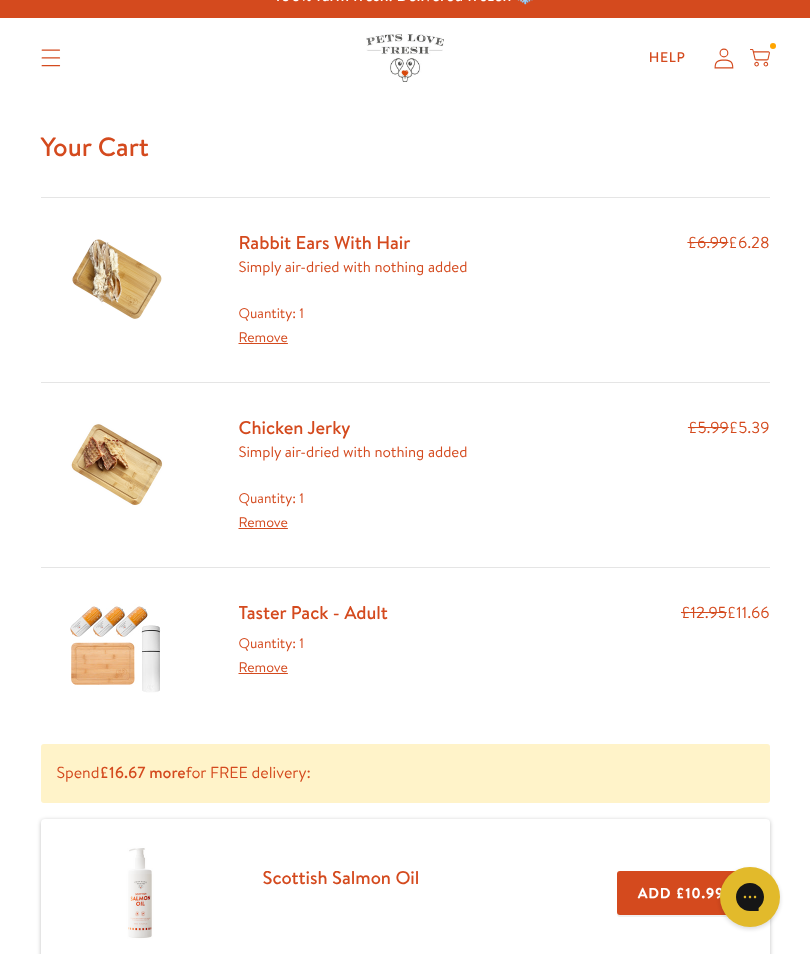 scroll, scrollTop: 0, scrollLeft: 0, axis: both 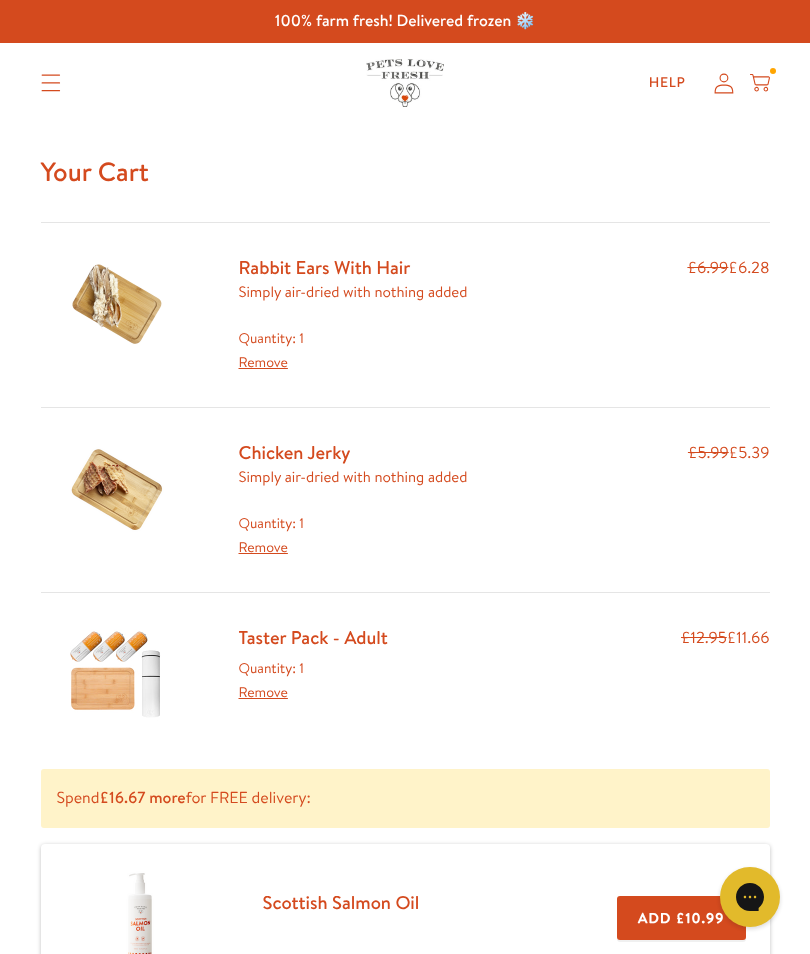 click at bounding box center [51, 83] 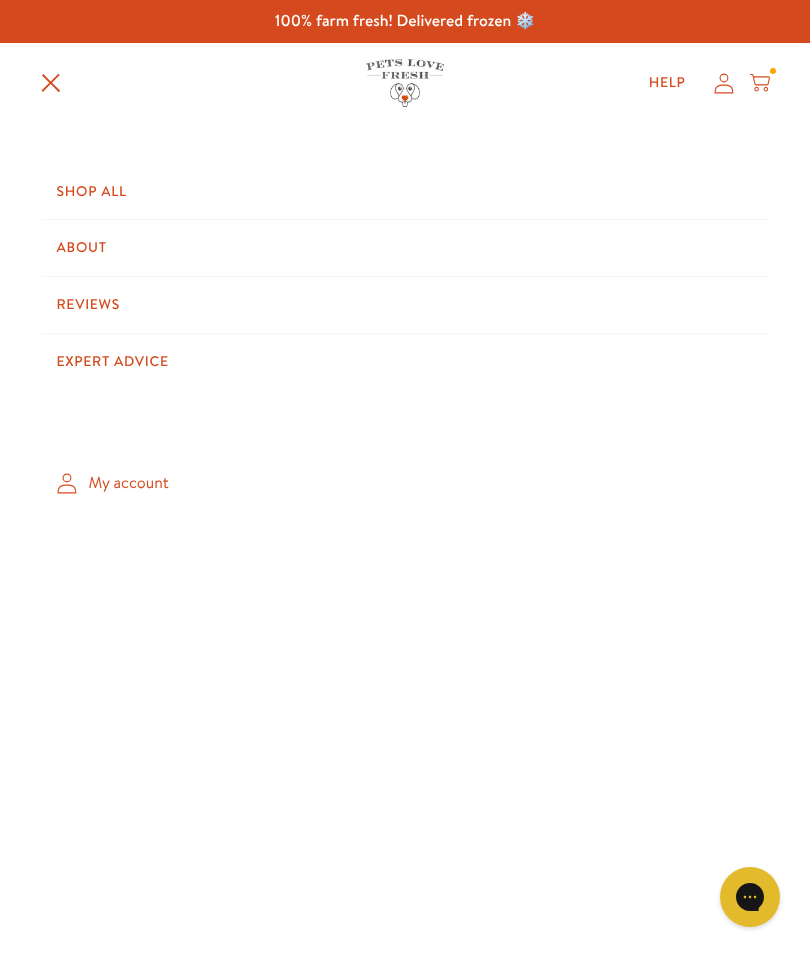 click on "Shop All" at bounding box center [405, 192] 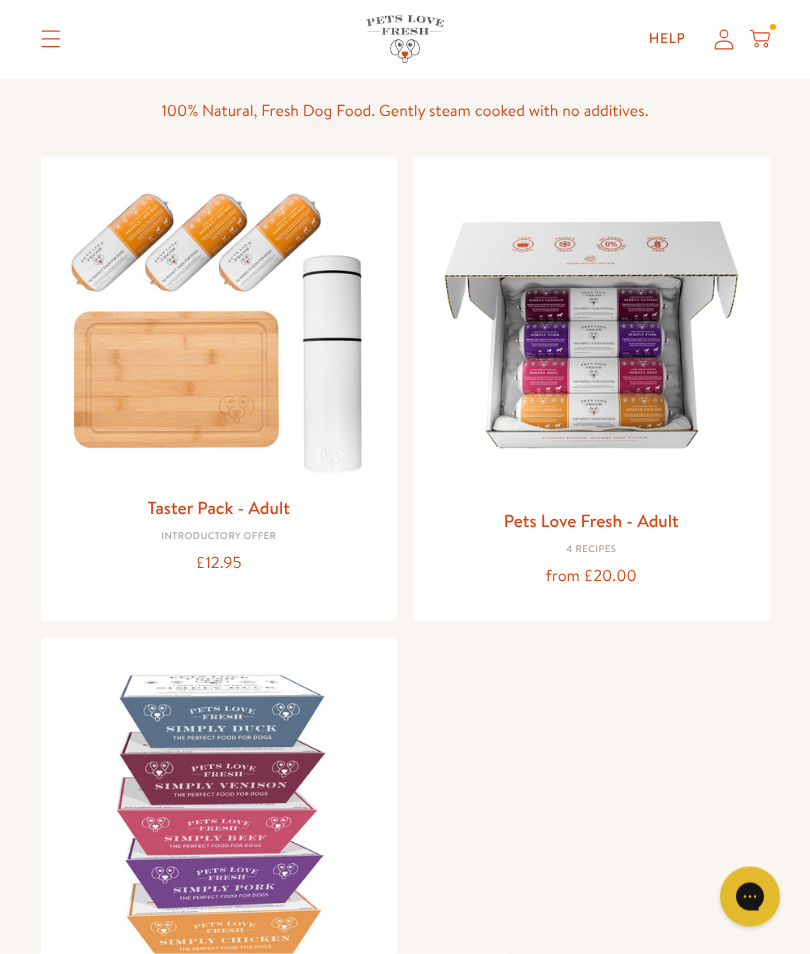 scroll, scrollTop: 142, scrollLeft: 0, axis: vertical 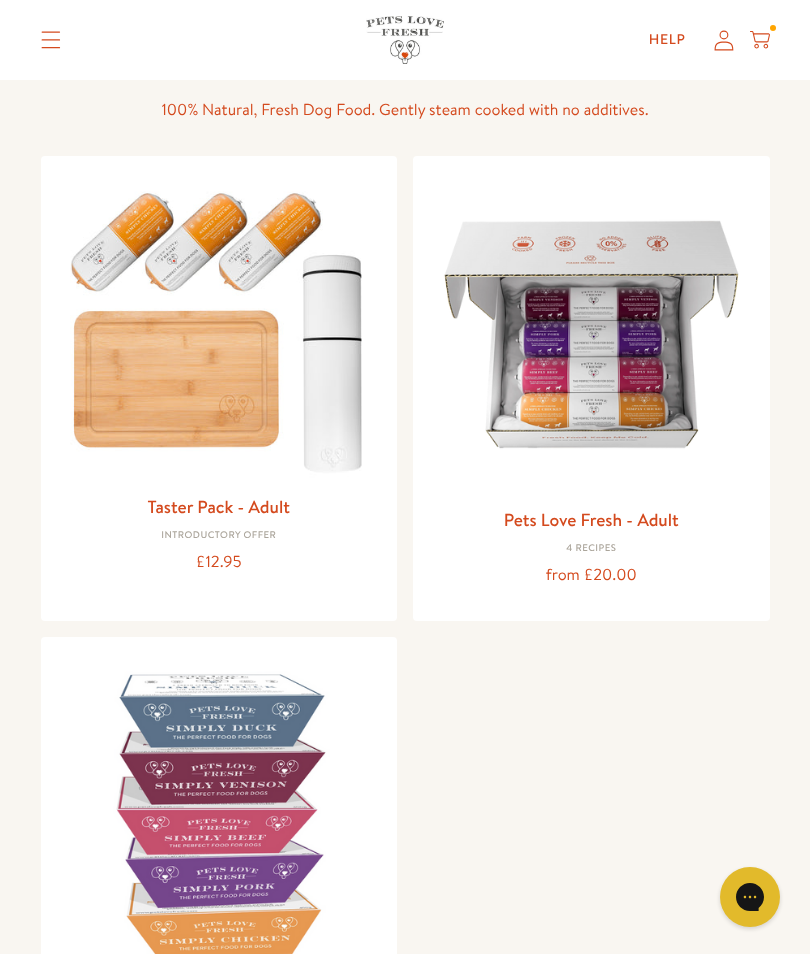 click on "from £20.00" at bounding box center [591, 575] 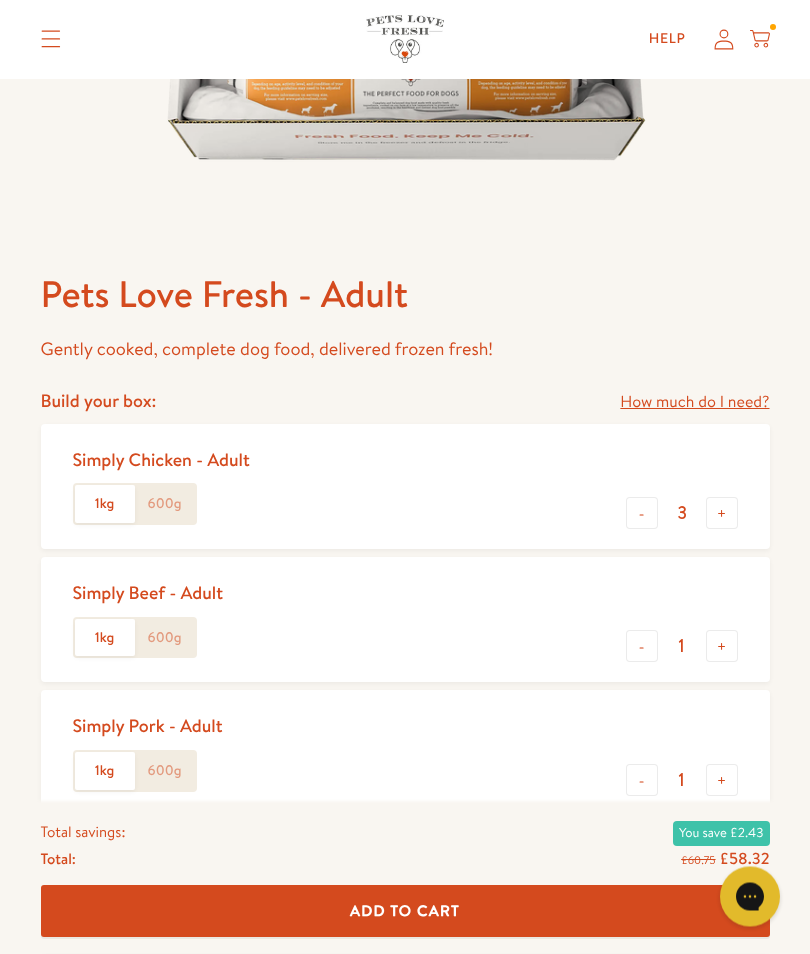scroll, scrollTop: 582, scrollLeft: 0, axis: vertical 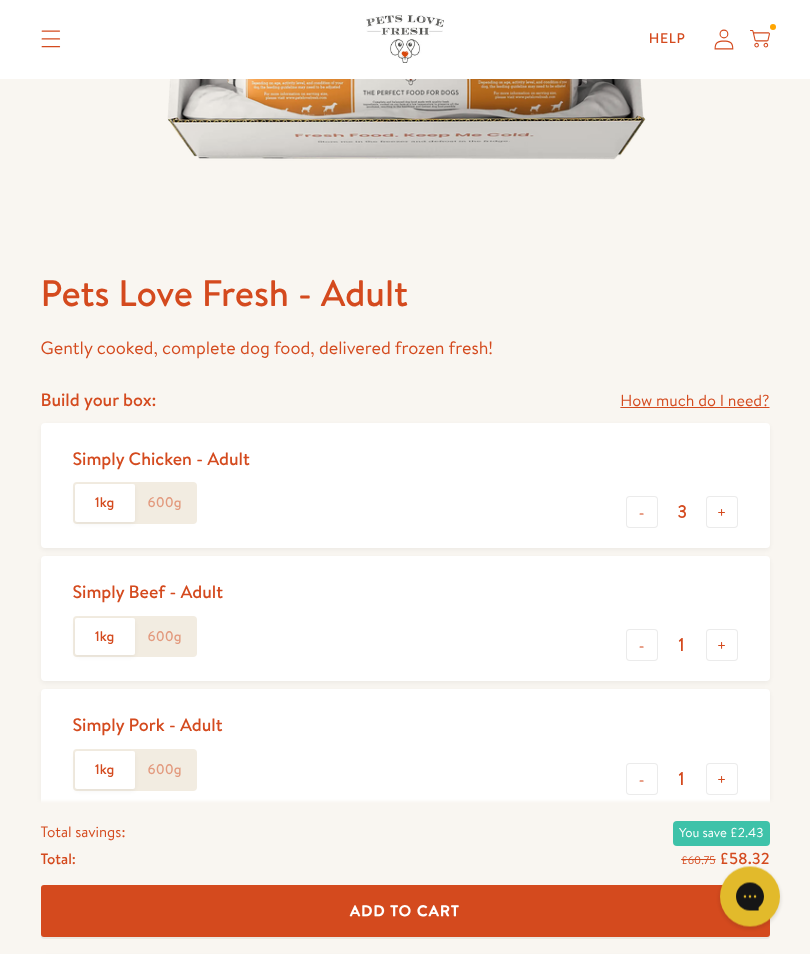 click on "How much do I need?" at bounding box center [694, 402] 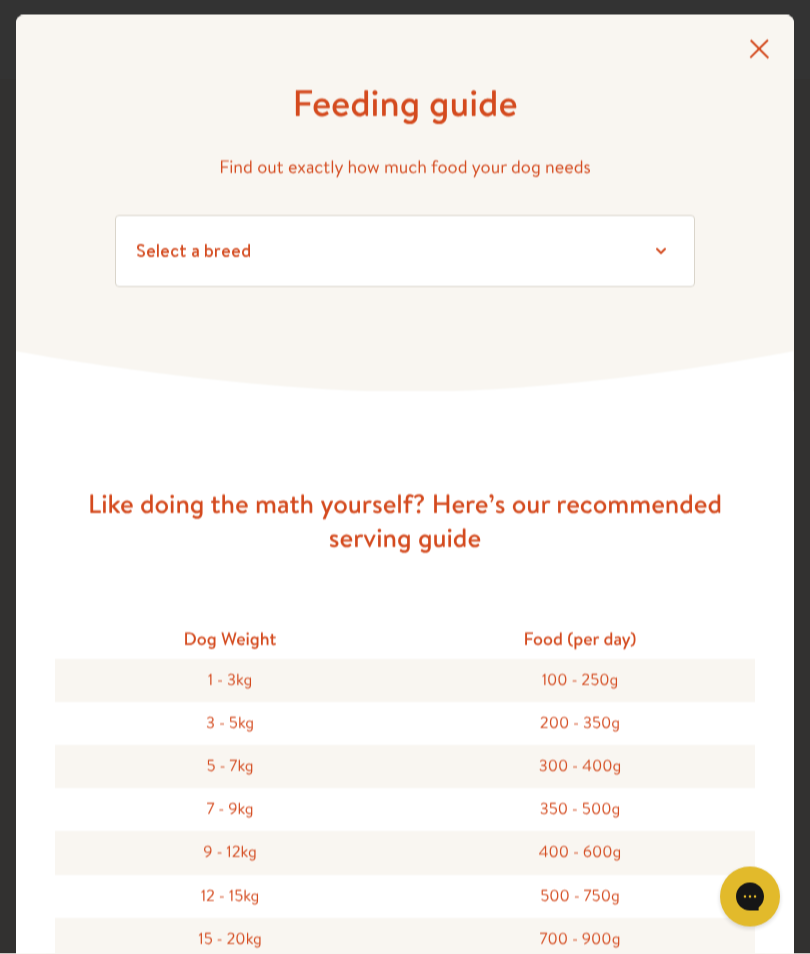 scroll, scrollTop: 583, scrollLeft: 0, axis: vertical 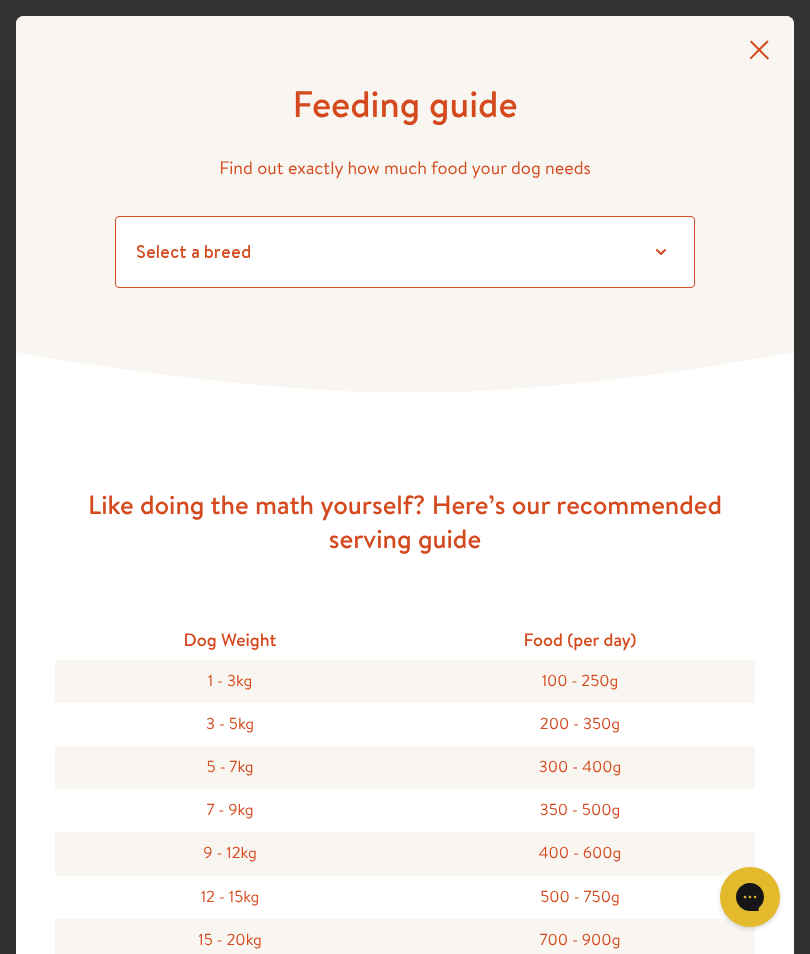 click on "Select a breed
Affenpinscher Afghan hound Airedale terrier Akita Alaskan Malamute American Staffordshire terrier American water spaniel Australian cattle dog Australian shepherd Australian terrier Basenji Basset hound Beagle Bearded collie Bedlington terrier Bernese mountain dog Bichon frise black and tan coonhound Bloodhound Border collie Border terrier Borzoi Boston terrier Bouvier des Flandres Boxer [PERSON_NAME] Brussels griffon Bull terrier Bulldog Bullmastiff Cairn terrier Canaan dog Cavalier [PERSON_NAME] Chesapeake Bay retriever Chihuahua Chinese crested Chinese shar-[PERSON_NAME] chow Clumber spaniel Cocker spaniel Collie Curly-coated retriever Dachshund Dalmatian Doberman pinscher English cocker spaniel English setter English springer spaniel English toy spaniel Eskimo dog Finnish spitz Flat-coated retriever Fox terrier Foxhound French bulldog German shepherd German shorthaired pointer German wirehaired pointer Golden retriever [PERSON_NAME] Great [PERSON_NAME] Pug" at bounding box center [405, 252] 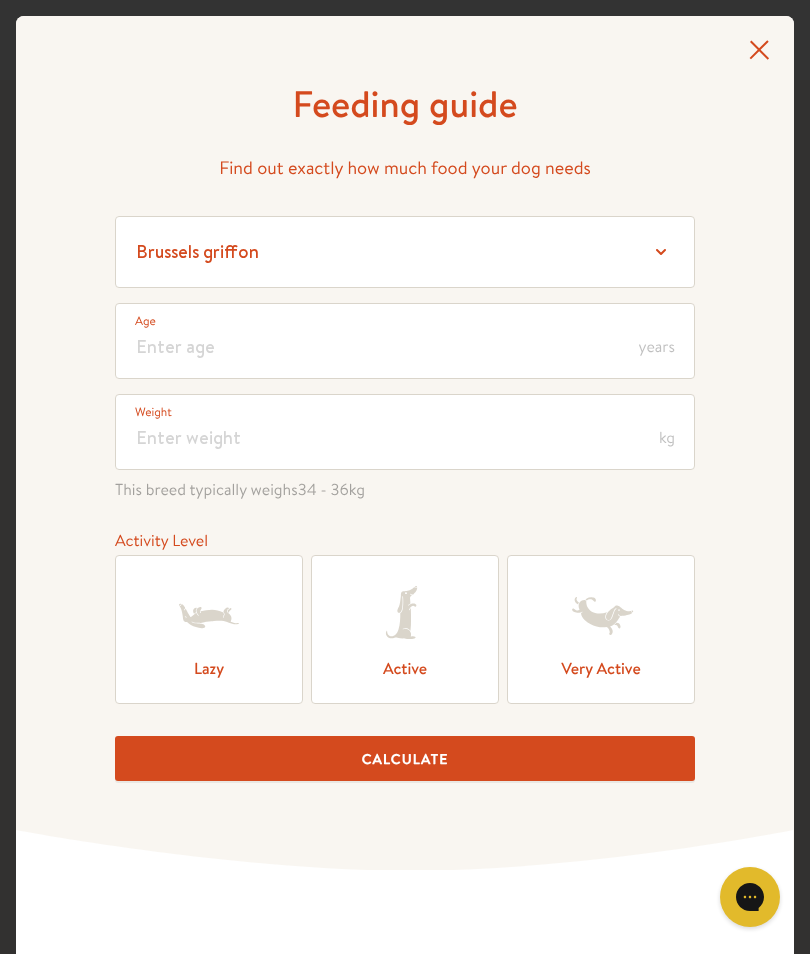 click 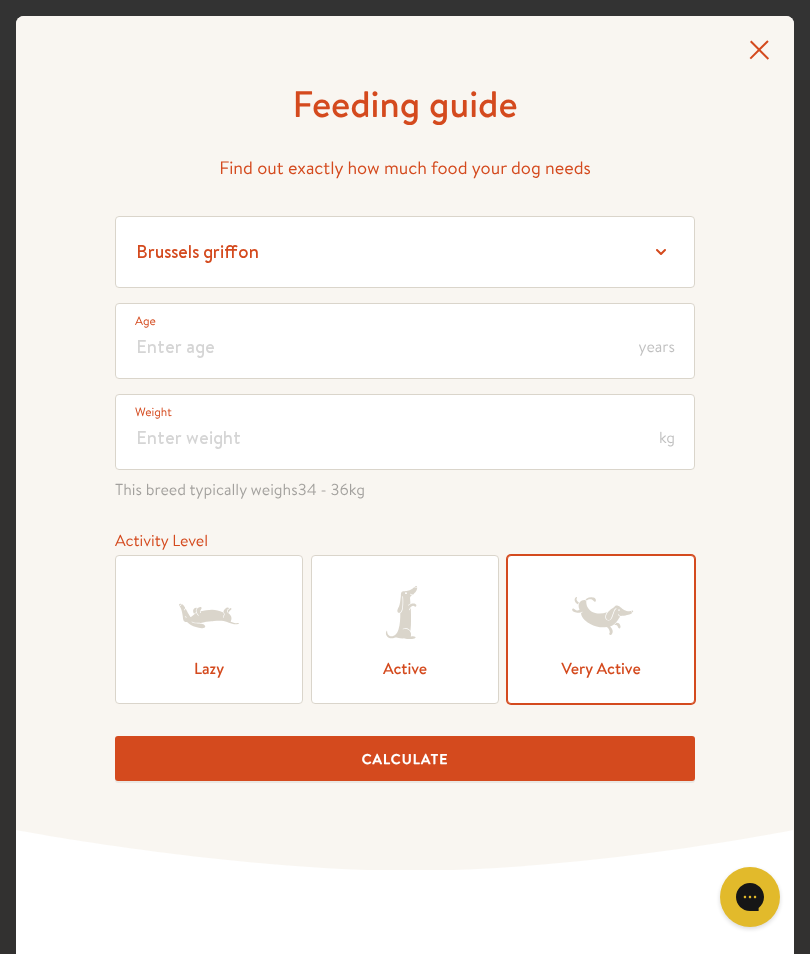 click on "Calculate" at bounding box center (405, 758) 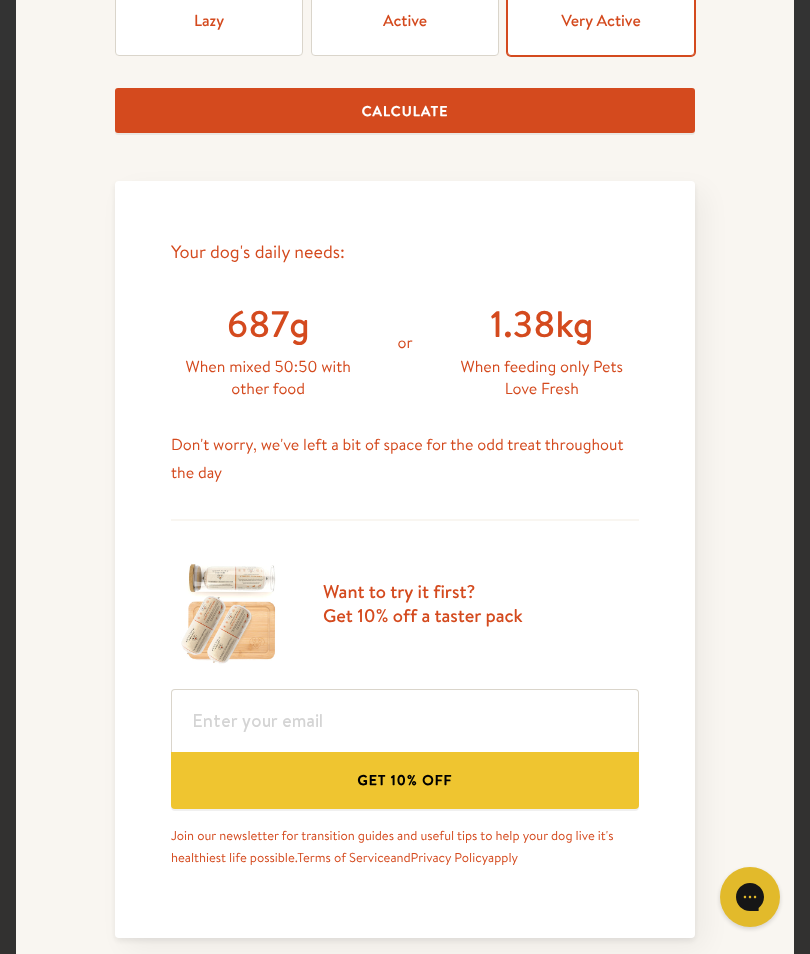 scroll, scrollTop: 669, scrollLeft: 0, axis: vertical 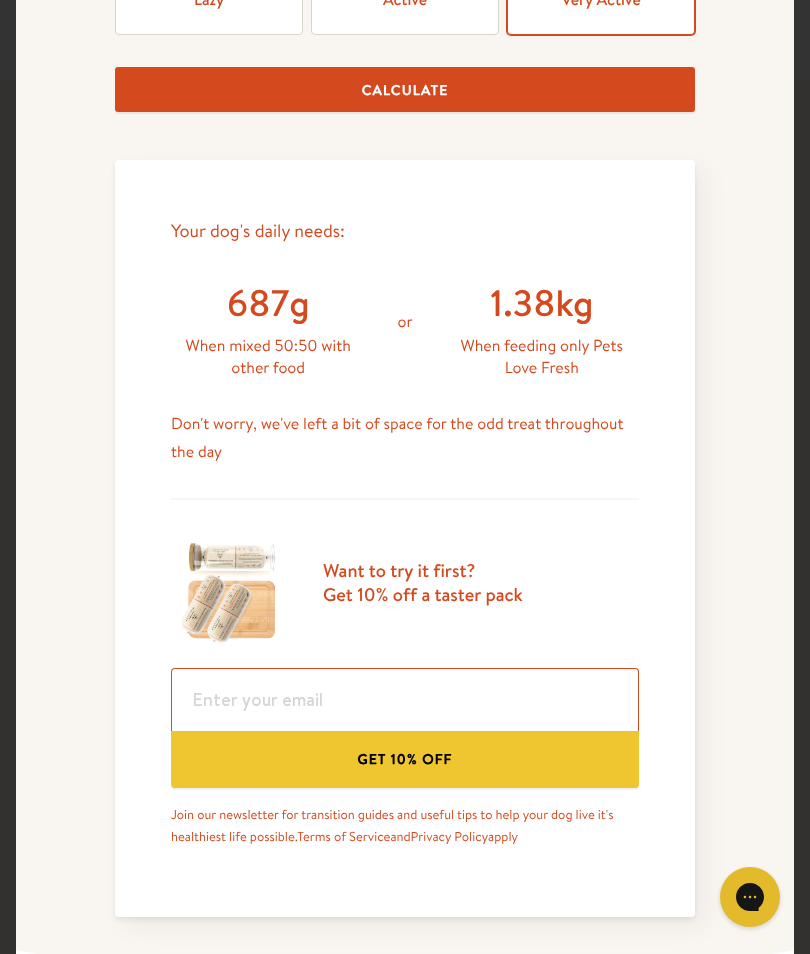 click at bounding box center (405, 699) 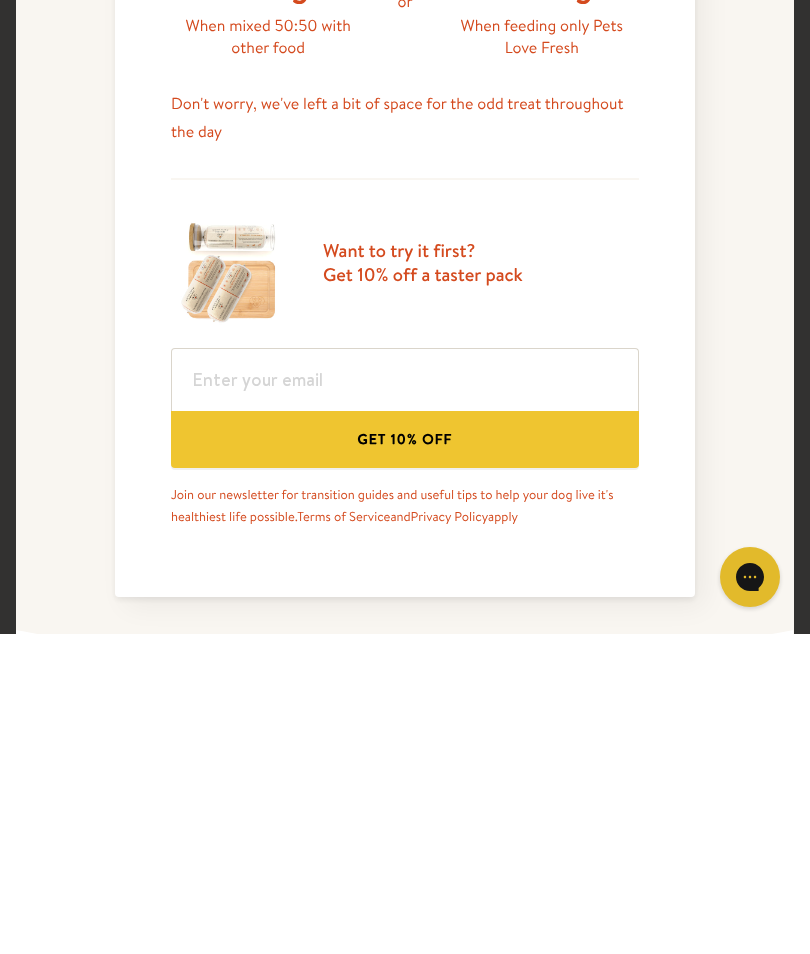 click on "Get 10% off" at bounding box center [405, 759] 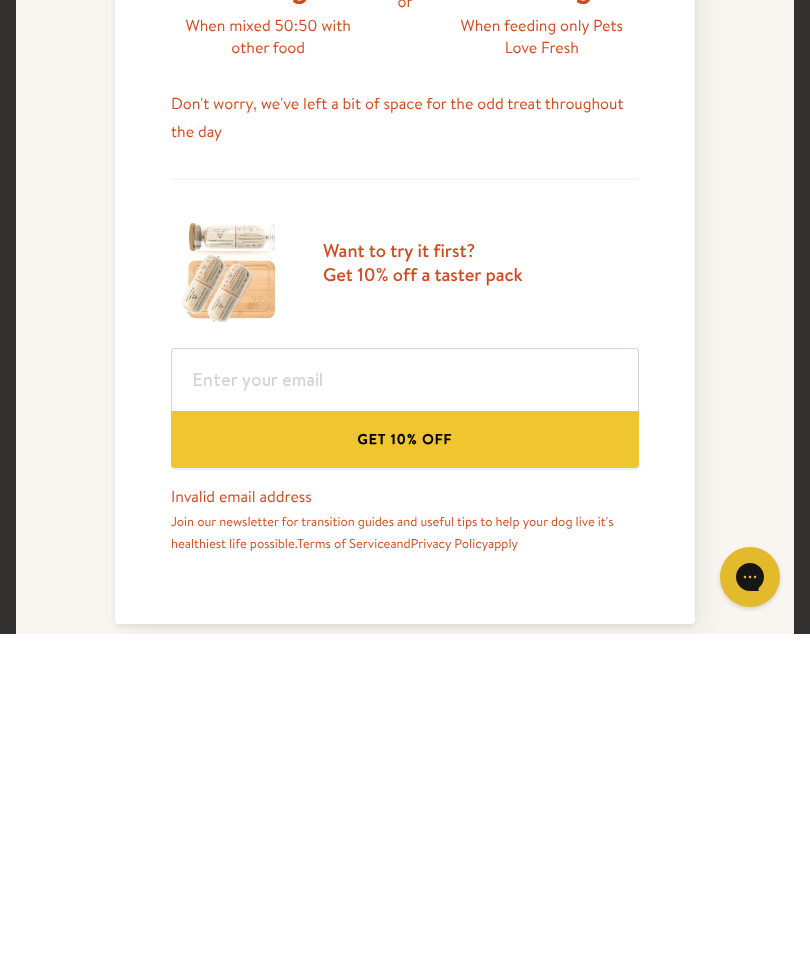 scroll, scrollTop: 929, scrollLeft: 0, axis: vertical 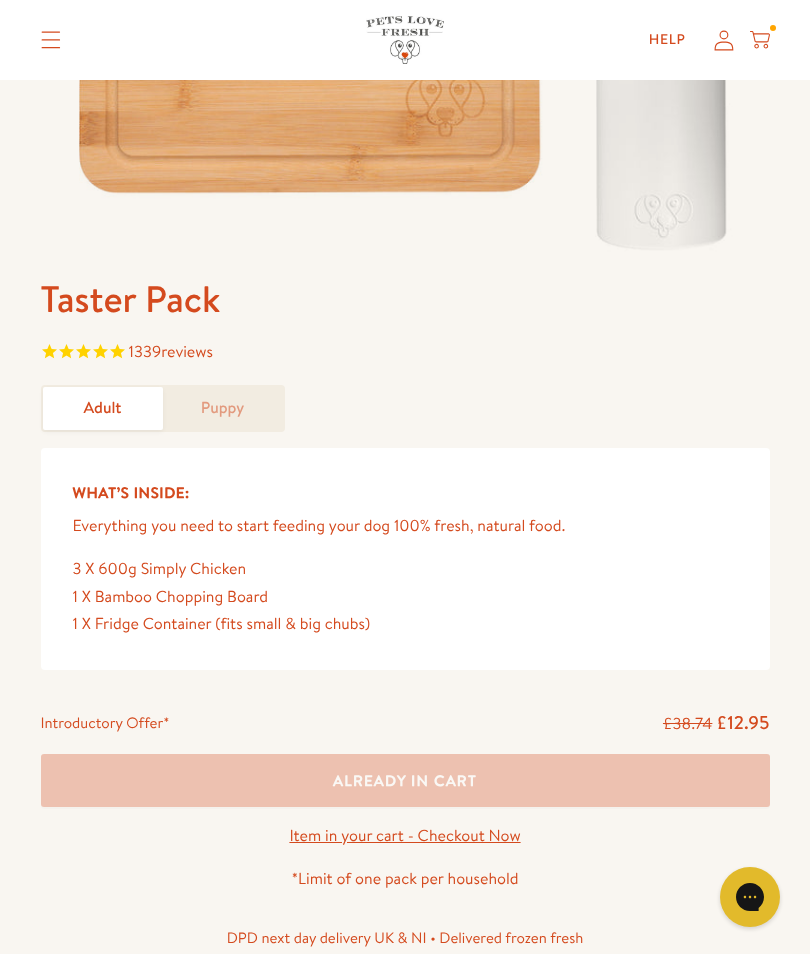 click on "Item in your cart - Checkout Now" at bounding box center [404, 836] 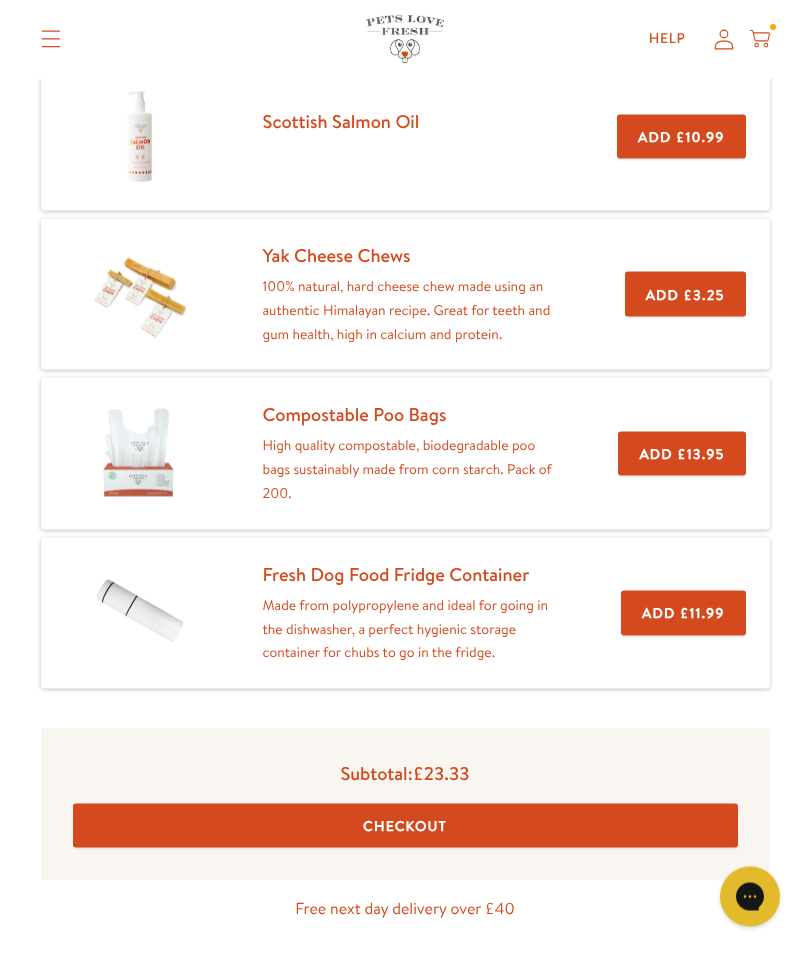 scroll, scrollTop: 782, scrollLeft: 0, axis: vertical 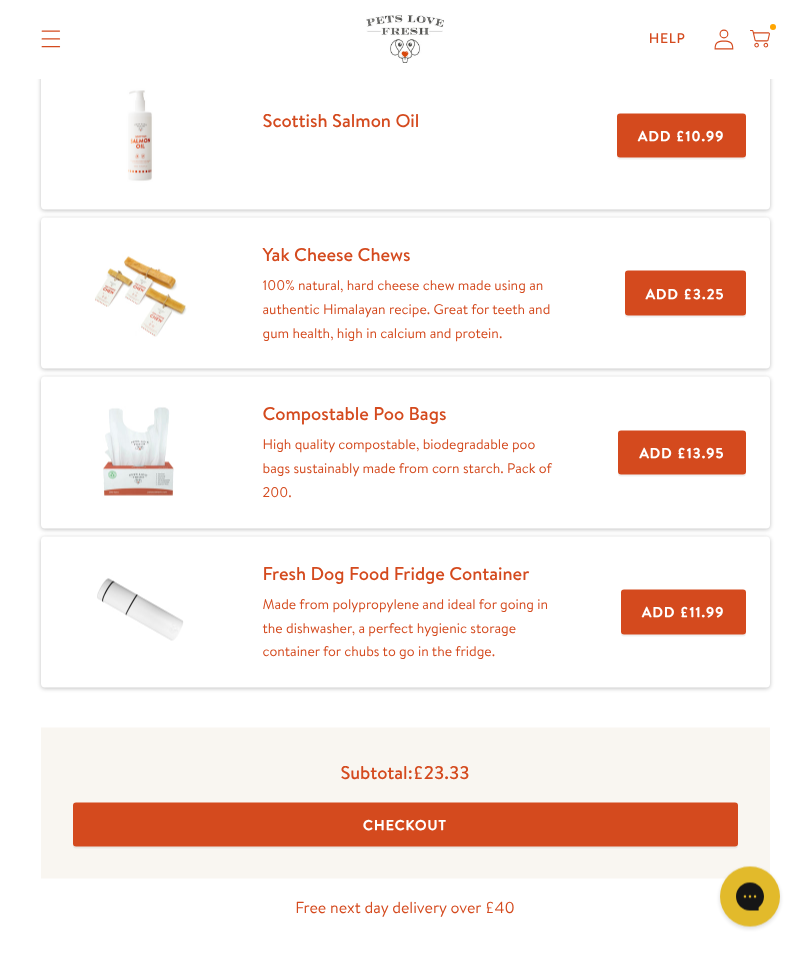 click on "Checkout" at bounding box center [405, 825] 